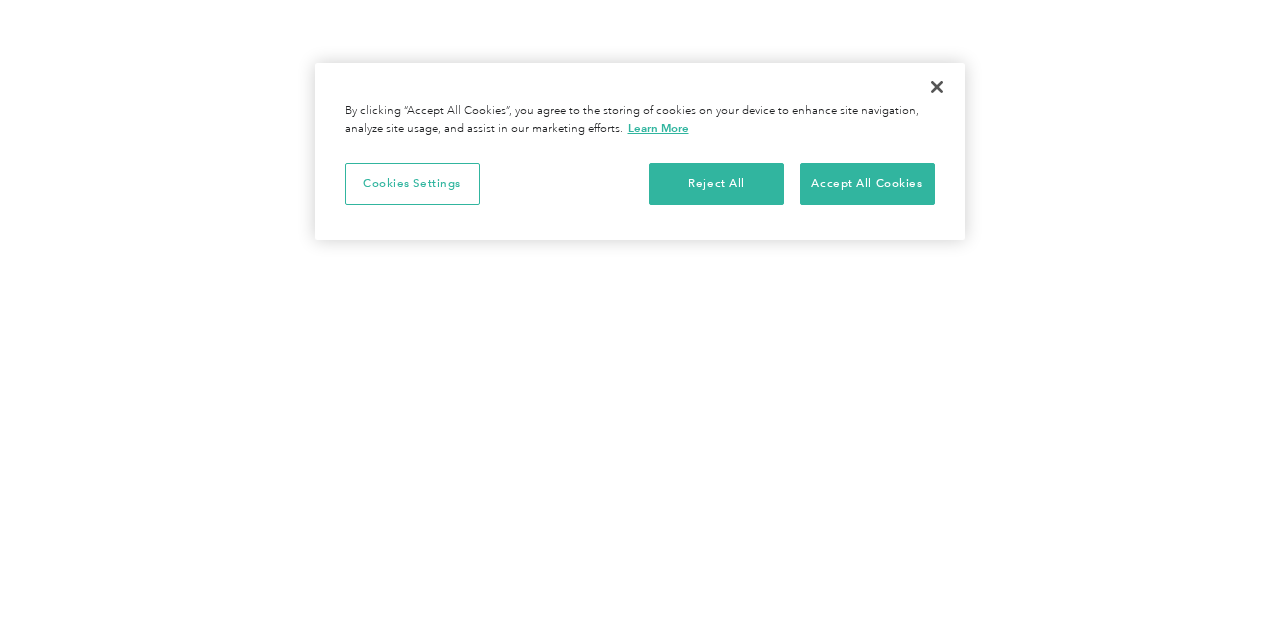 scroll, scrollTop: 0, scrollLeft: 0, axis: both 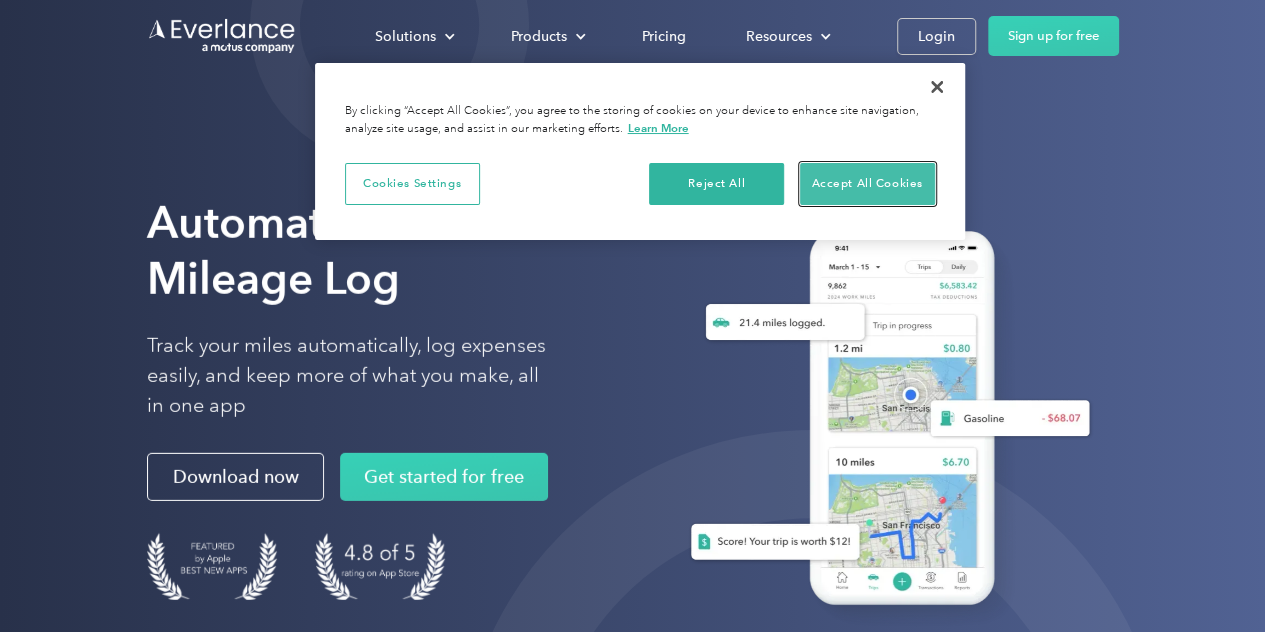 click on "Accept All Cookies" at bounding box center [867, 184] 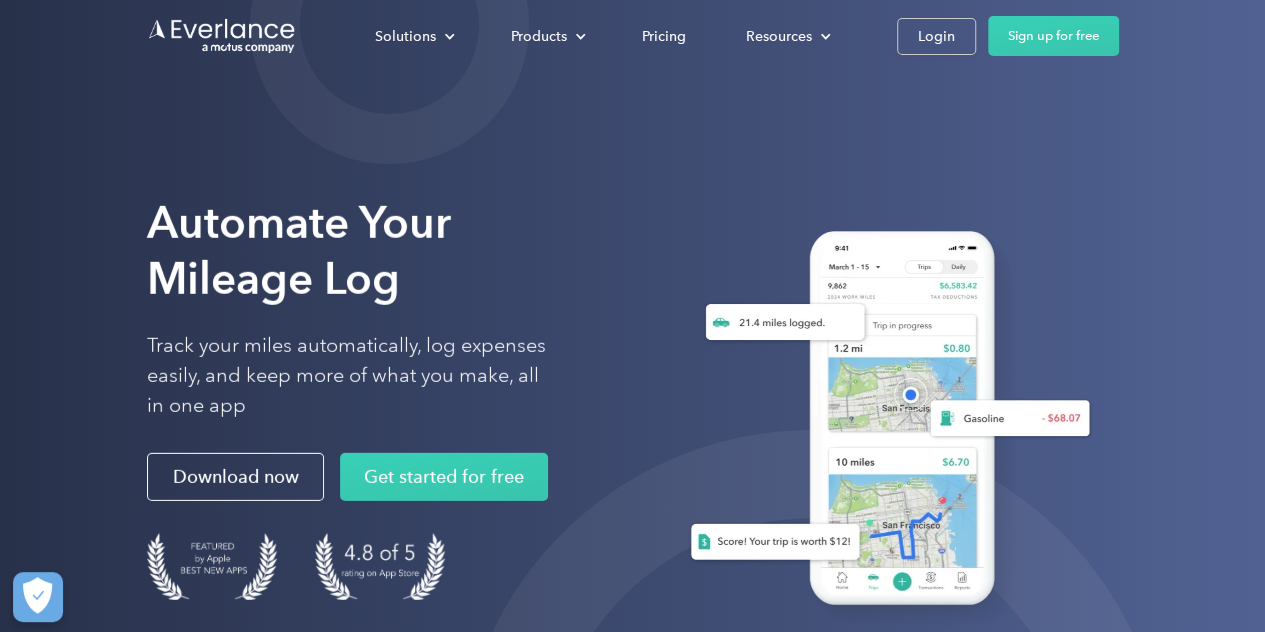 scroll, scrollTop: 0, scrollLeft: 0, axis: both 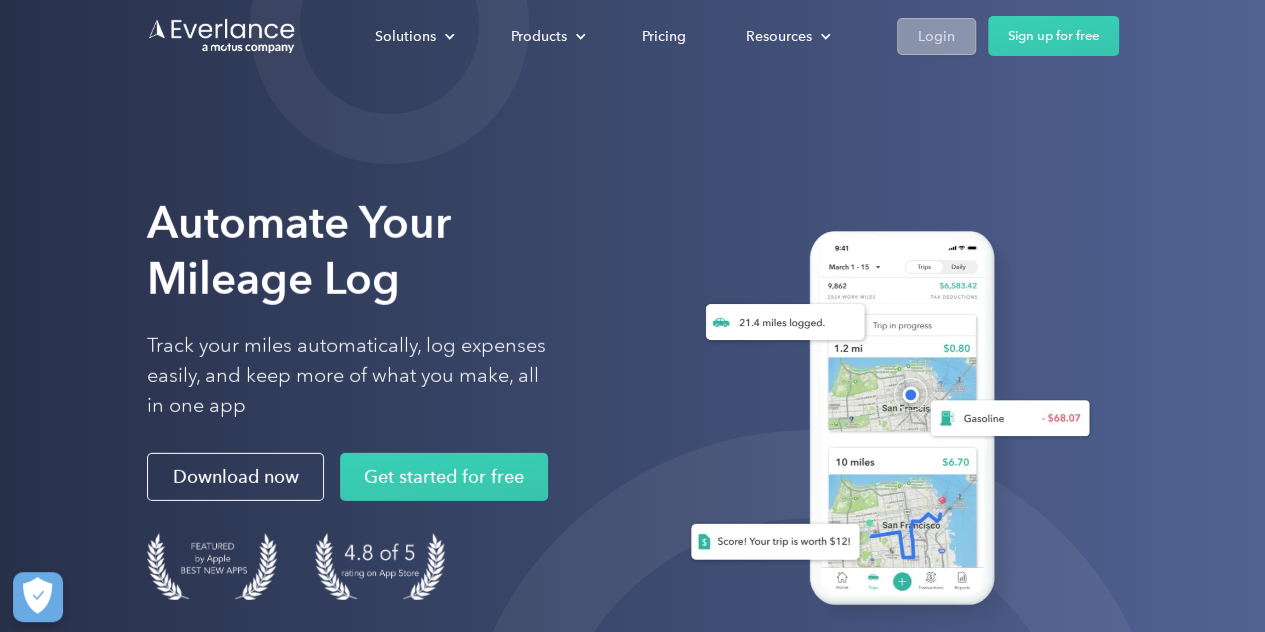click on "Login" at bounding box center (936, 36) 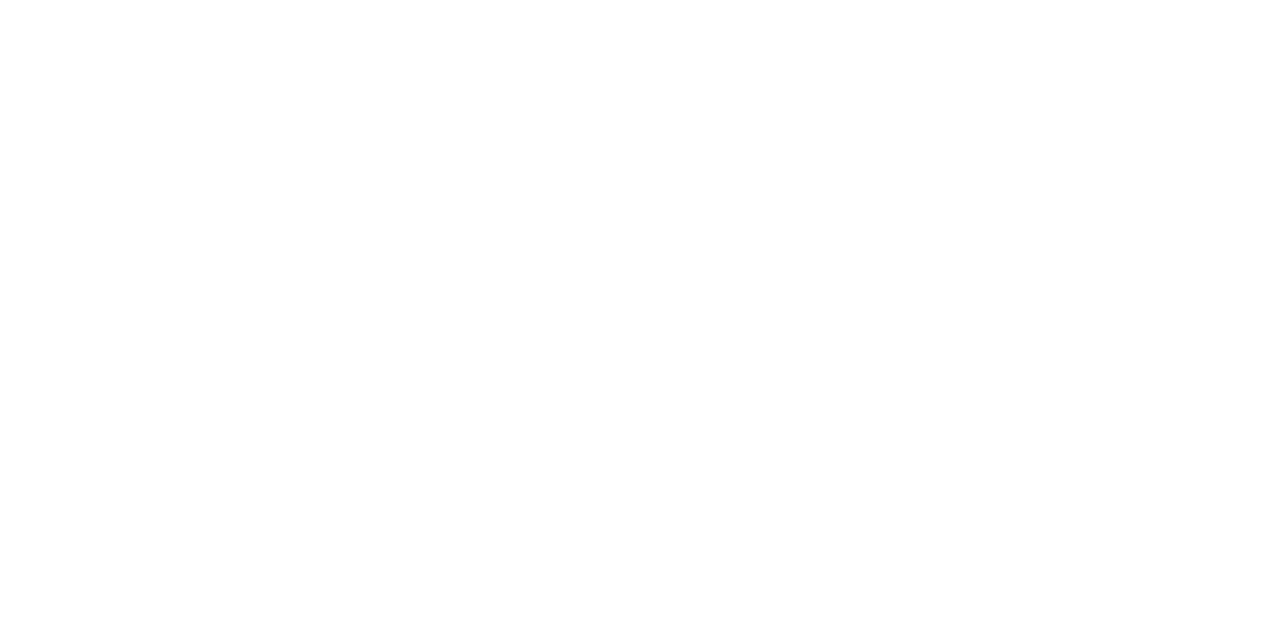 scroll, scrollTop: 0, scrollLeft: 0, axis: both 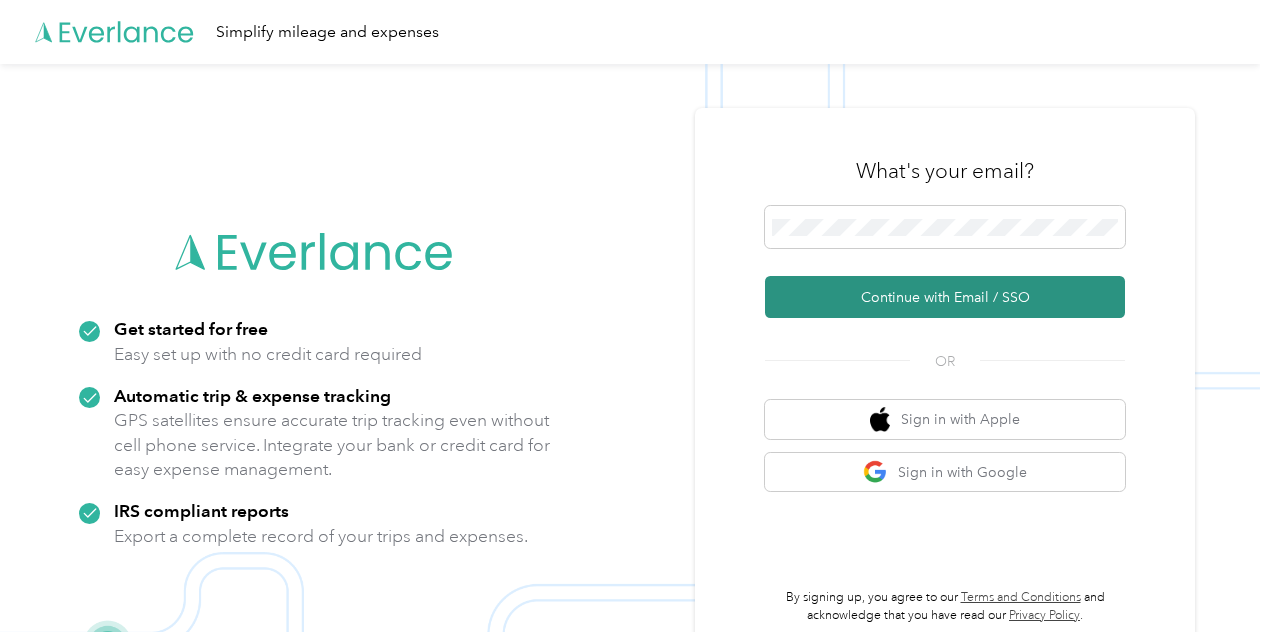 click on "Continue with Email / SSO" at bounding box center (945, 297) 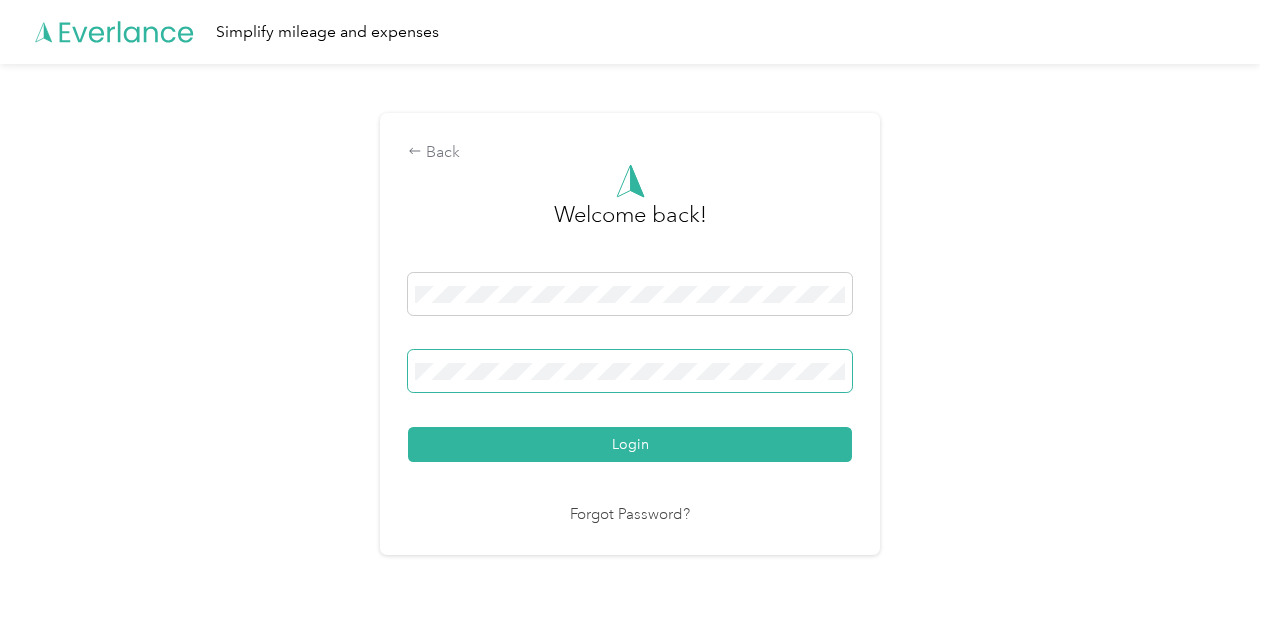click on "Login" at bounding box center (630, 444) 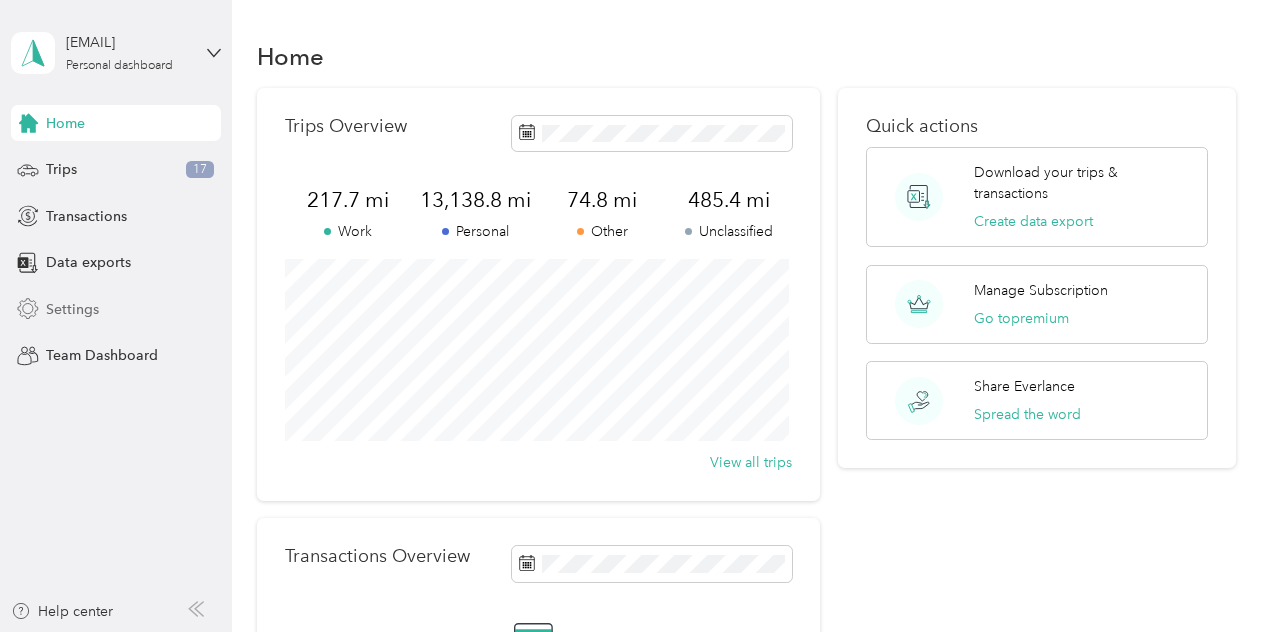 click on "Settings" at bounding box center [116, 309] 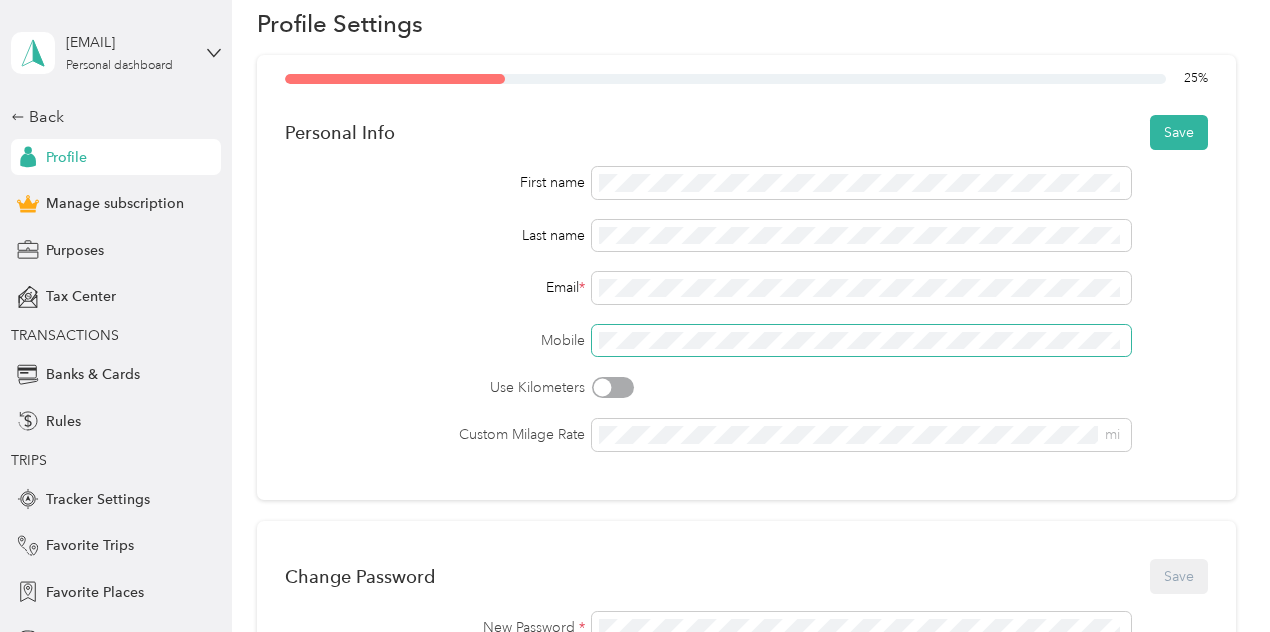 scroll, scrollTop: 69, scrollLeft: 0, axis: vertical 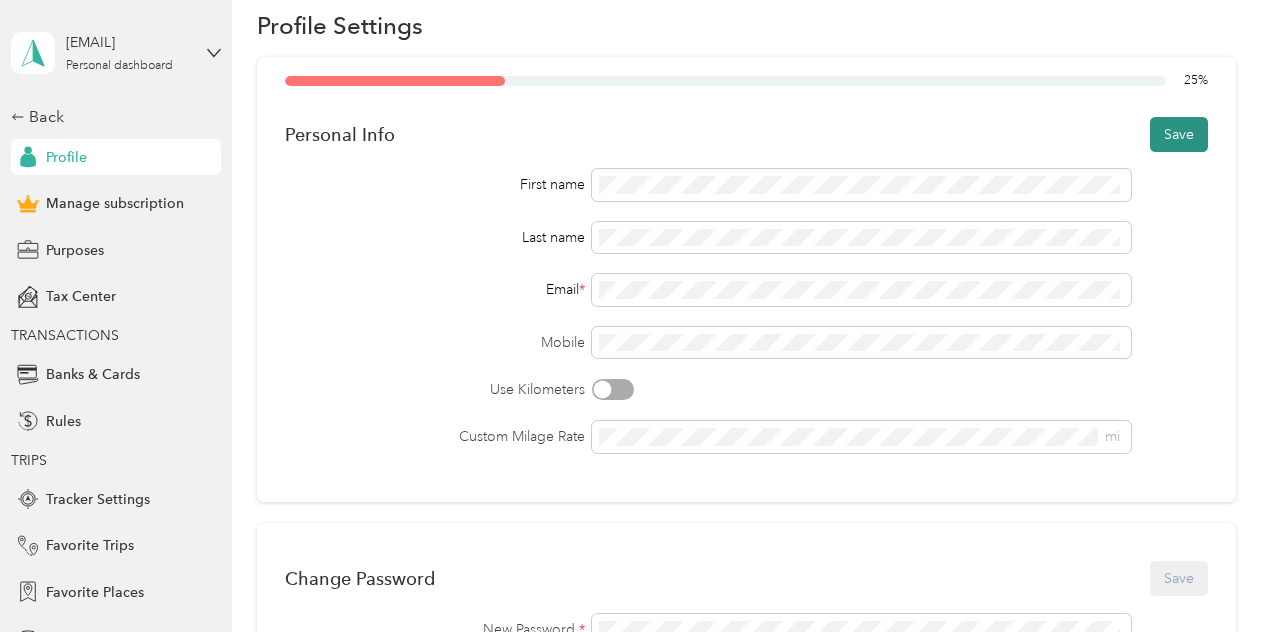 click on "Save" at bounding box center [1179, 134] 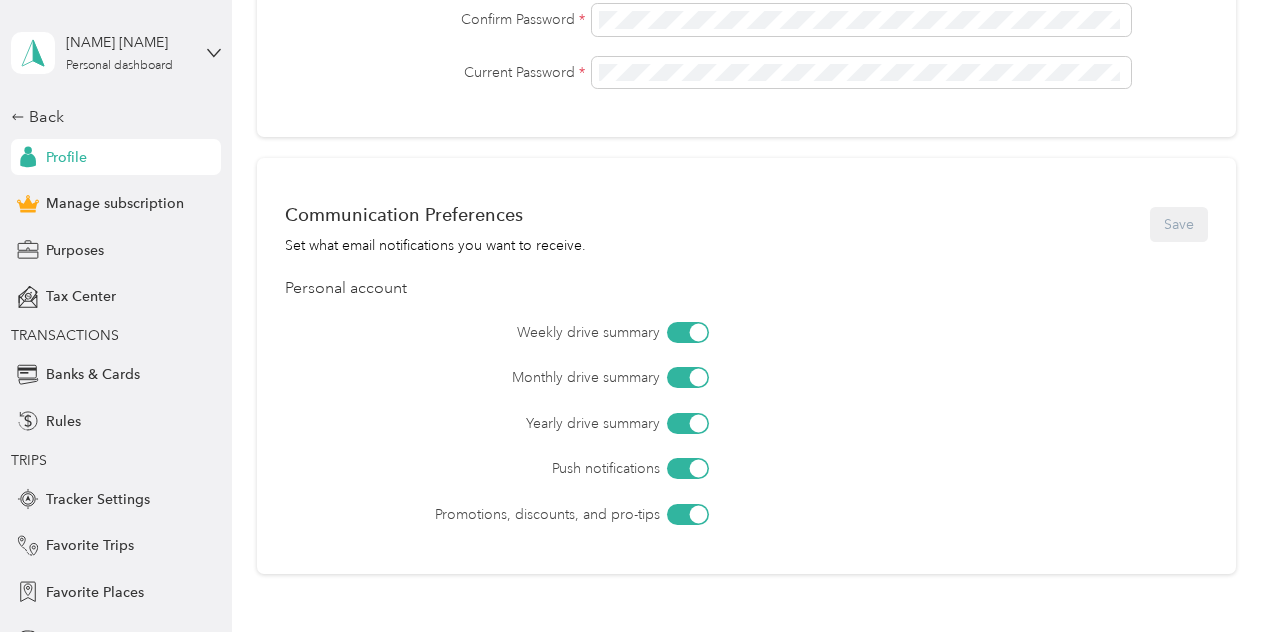 scroll, scrollTop: 900, scrollLeft: 0, axis: vertical 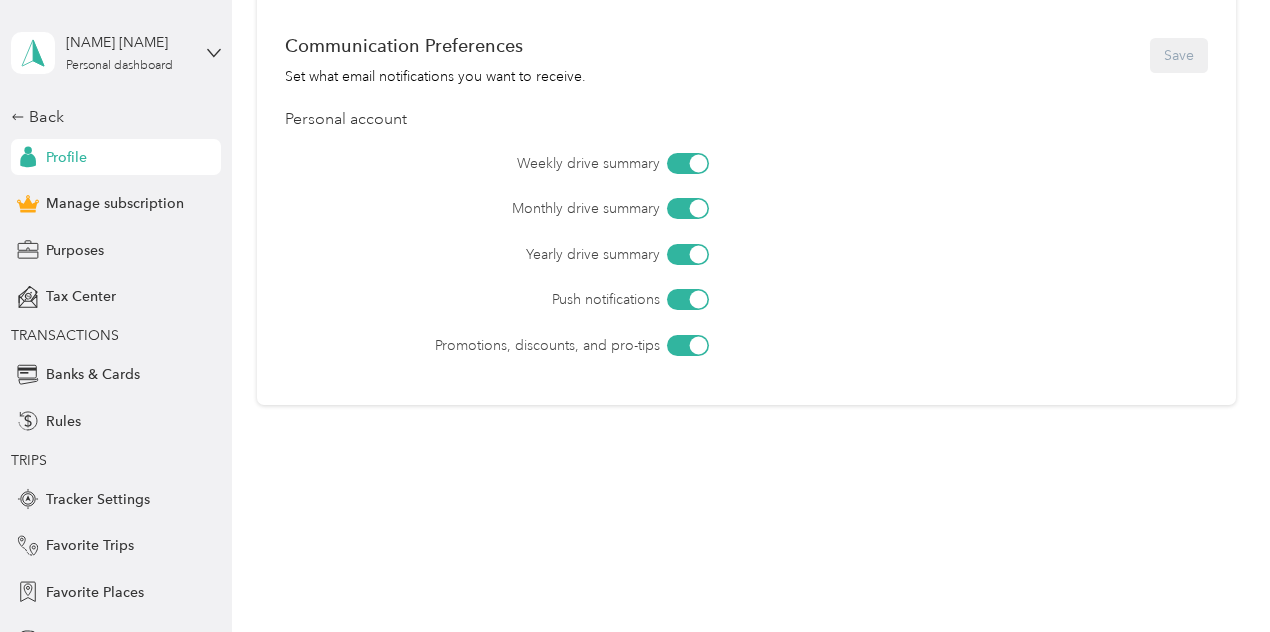 click on "Back Profile Manage subscription Purposes Tax Center TRANSACTIONS Banks & Cards Rules TRIPS Tracker Settings Favorite Trips Favorite Places Vehicles Work Hours OTHER Import History" at bounding box center [116, 443] 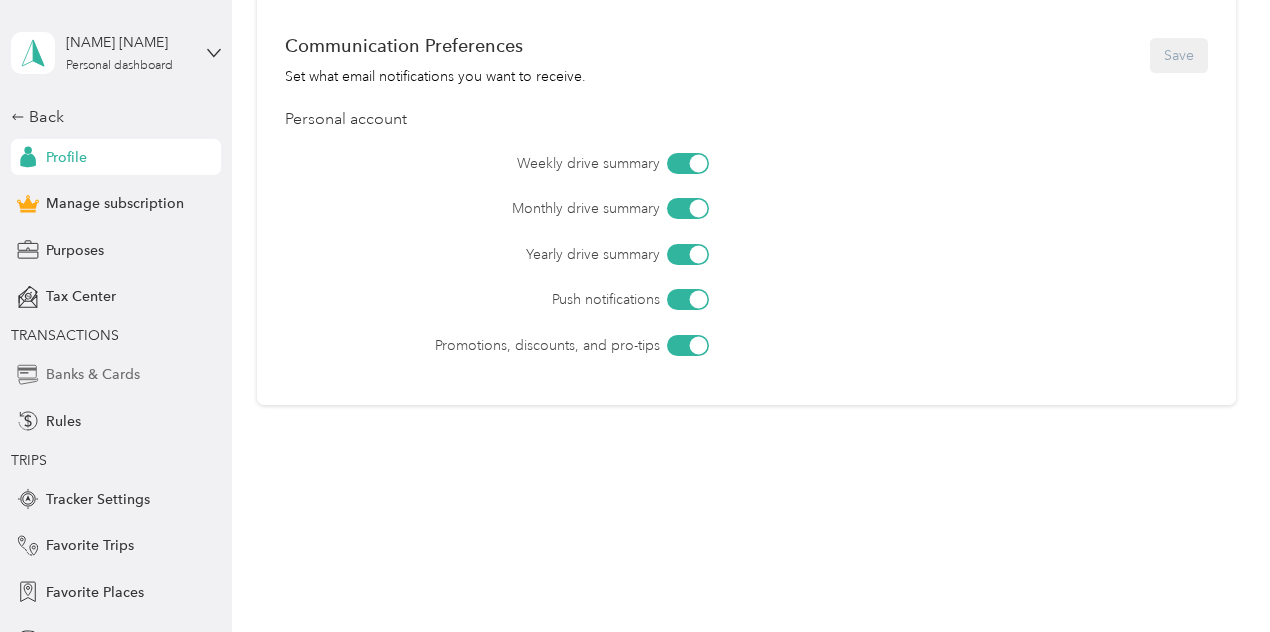 click on "Banks & Cards" at bounding box center [93, 374] 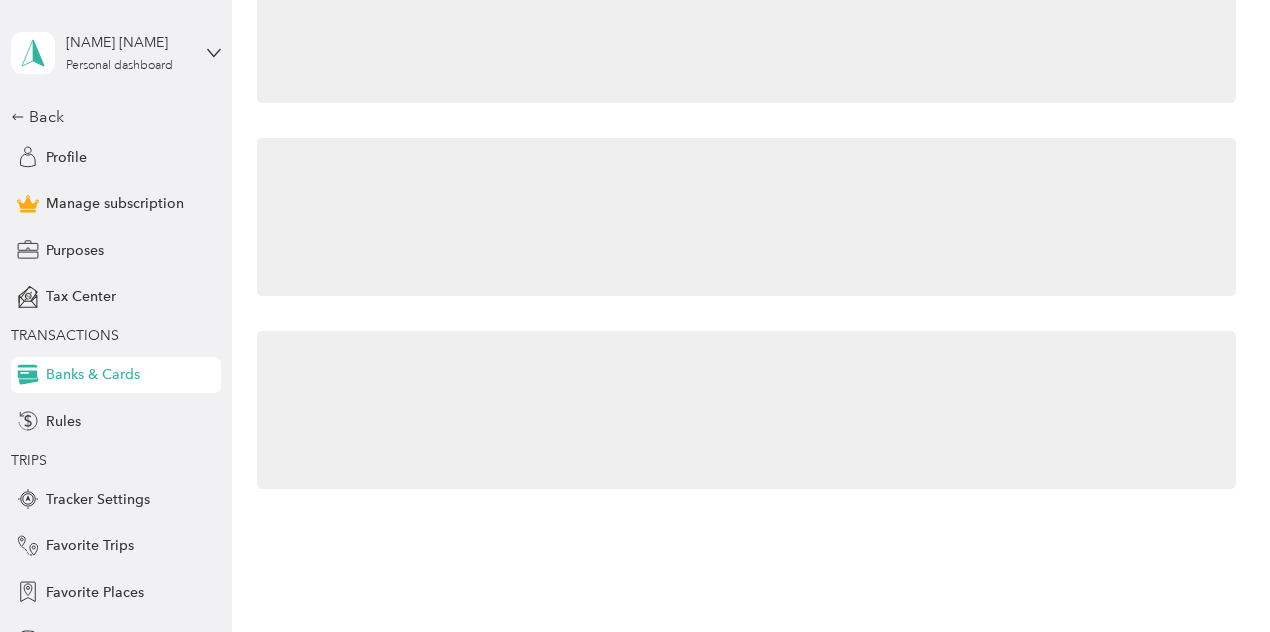 scroll, scrollTop: 0, scrollLeft: 0, axis: both 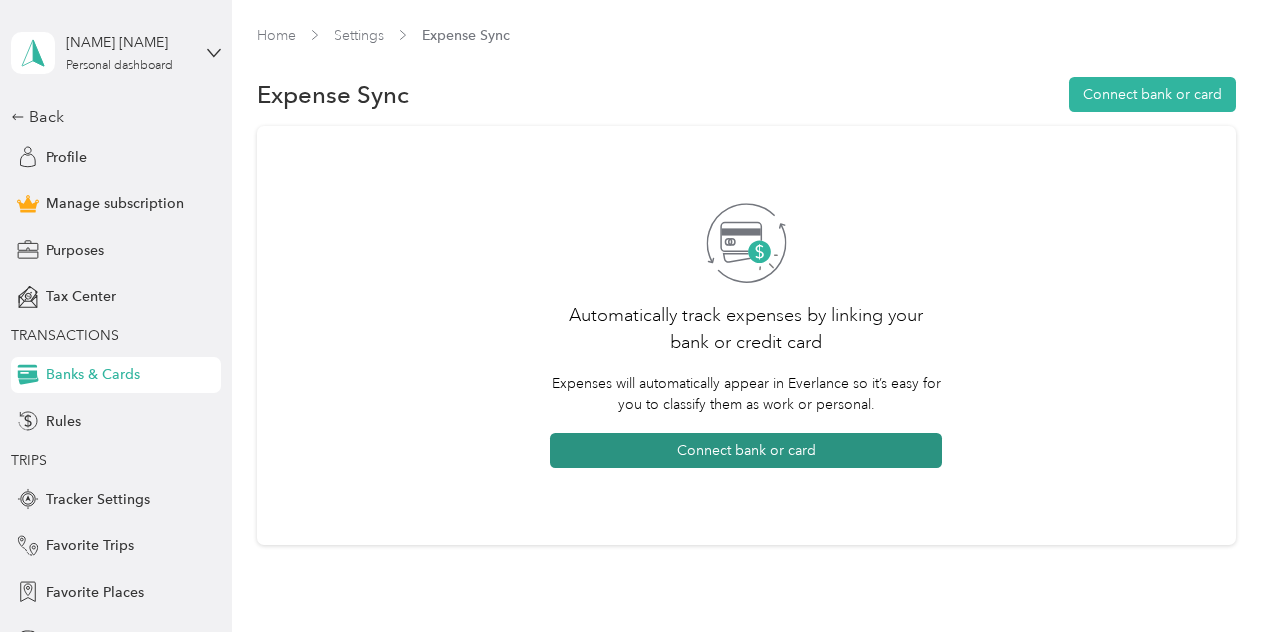 click on "Connect bank or card" at bounding box center [746, 450] 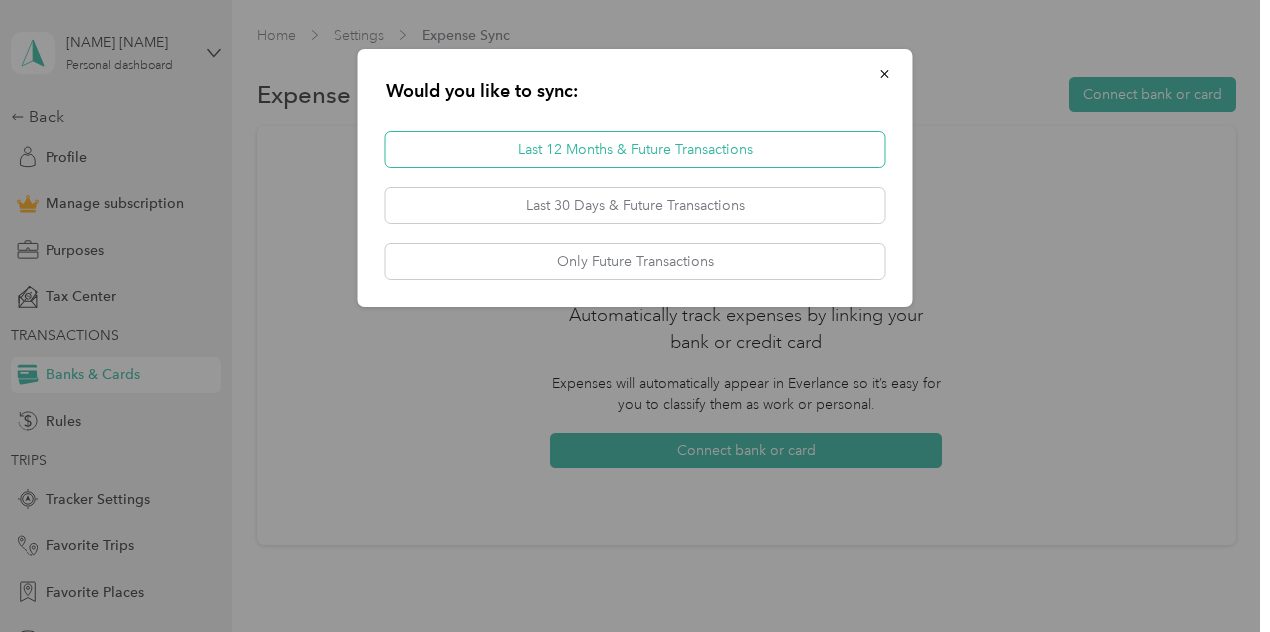 click on "Last 12 Months & Future Transactions" at bounding box center (635, 149) 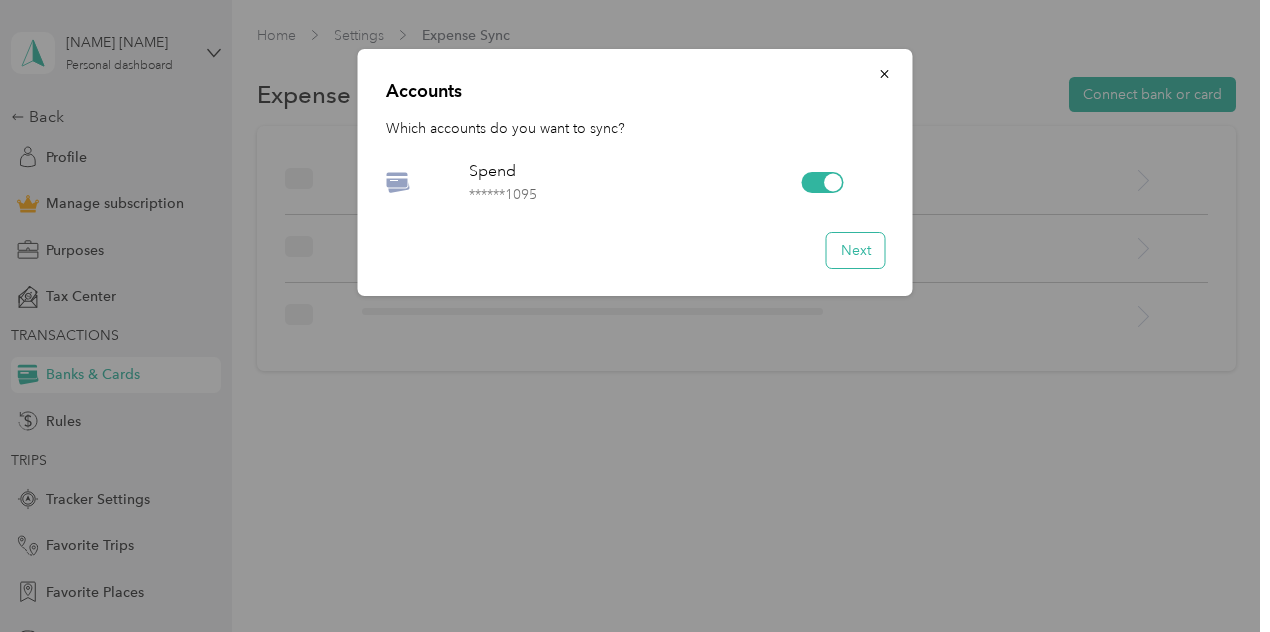 click on "Next" at bounding box center (856, 250) 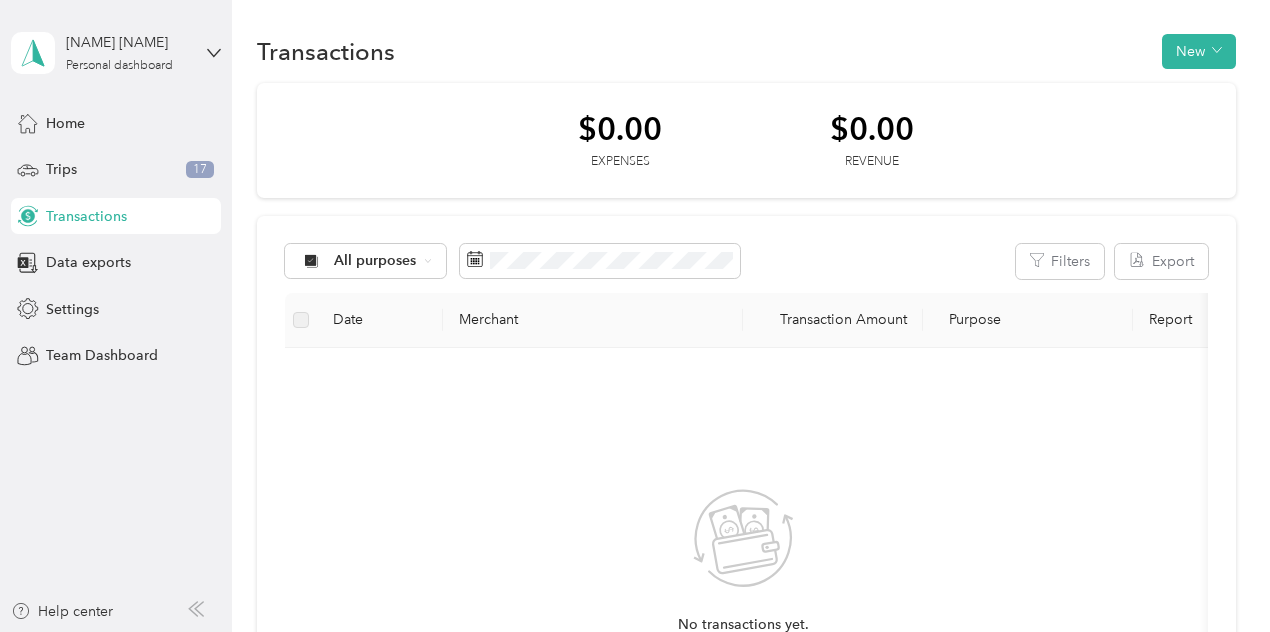 scroll, scrollTop: 0, scrollLeft: 0, axis: both 